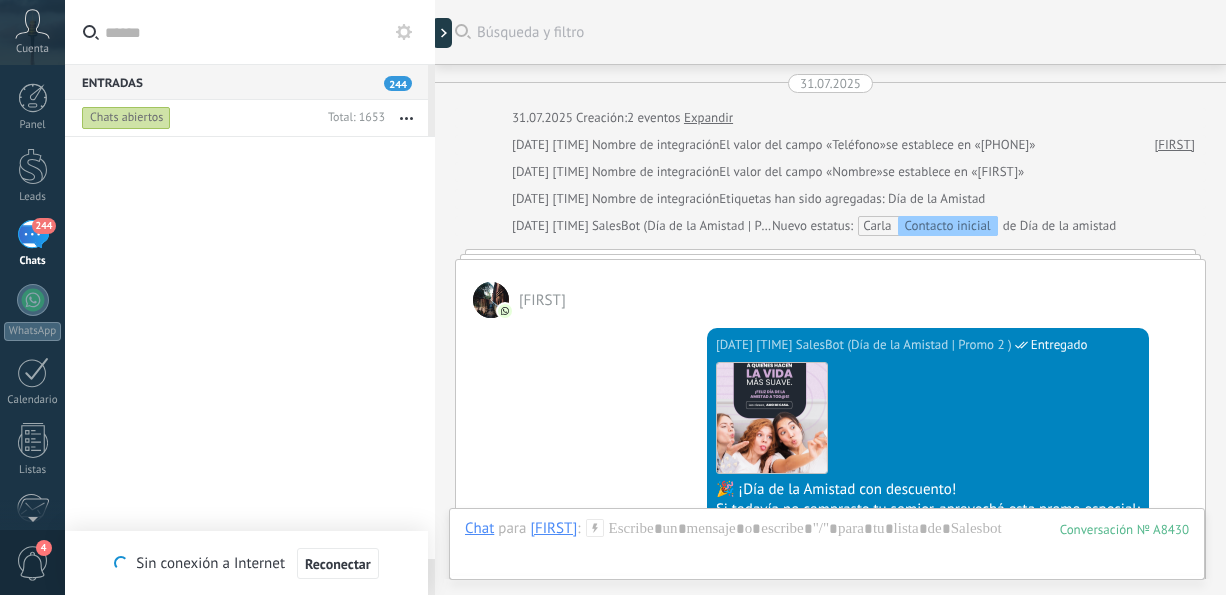 scroll, scrollTop: 0, scrollLeft: 0, axis: both 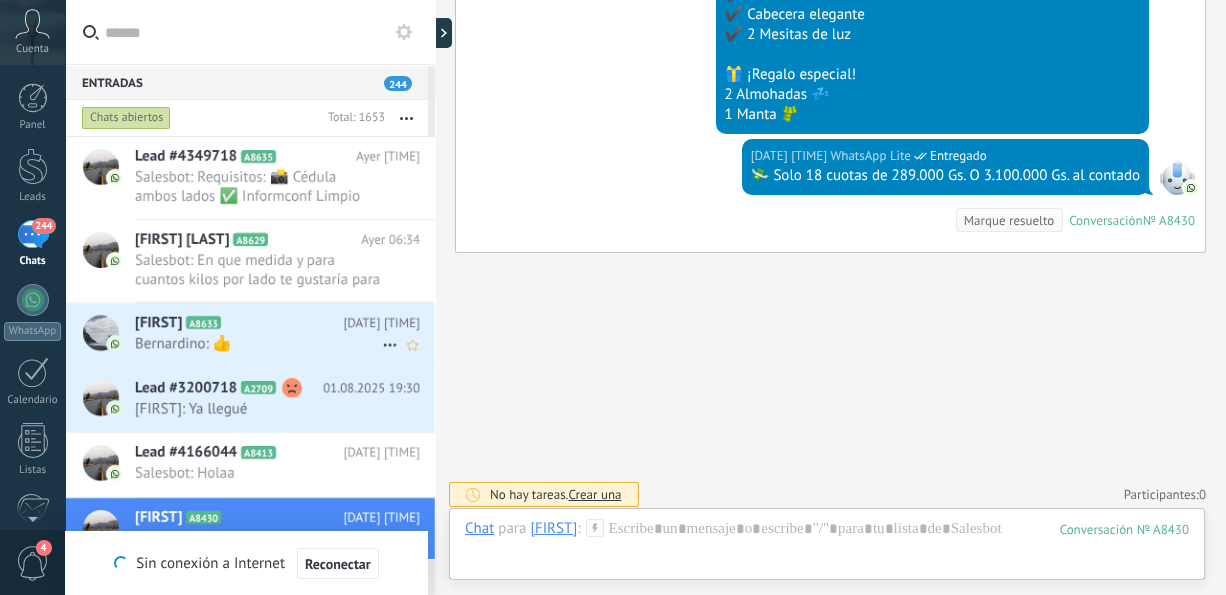click on "Bernardino: 👍" at bounding box center [258, 343] 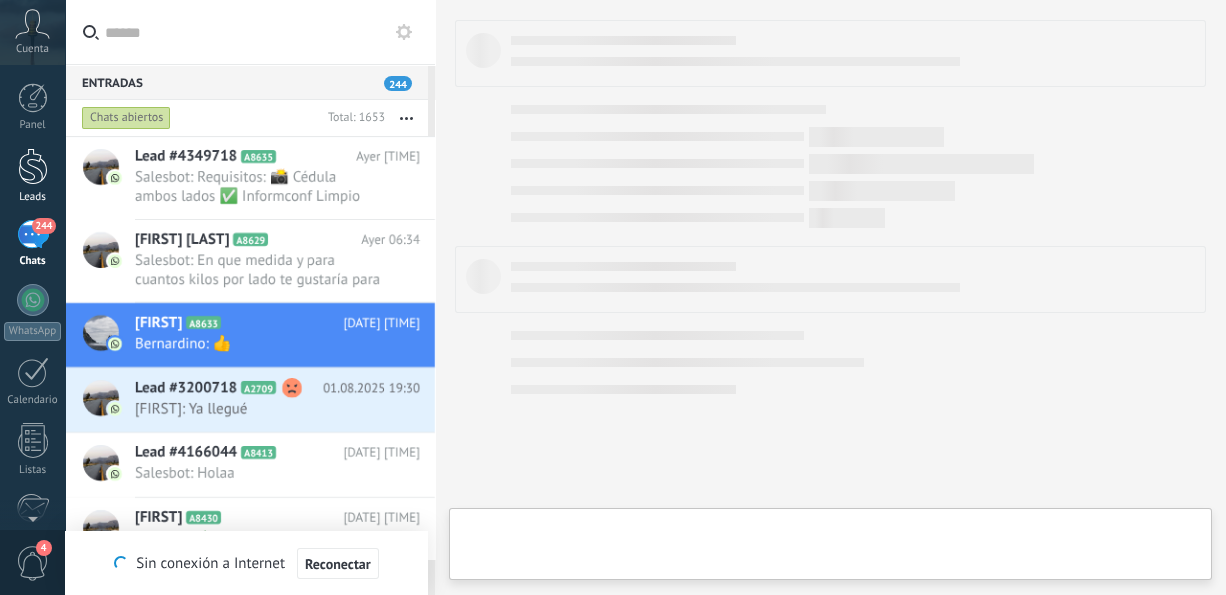 click on "Leads" at bounding box center (32, 176) 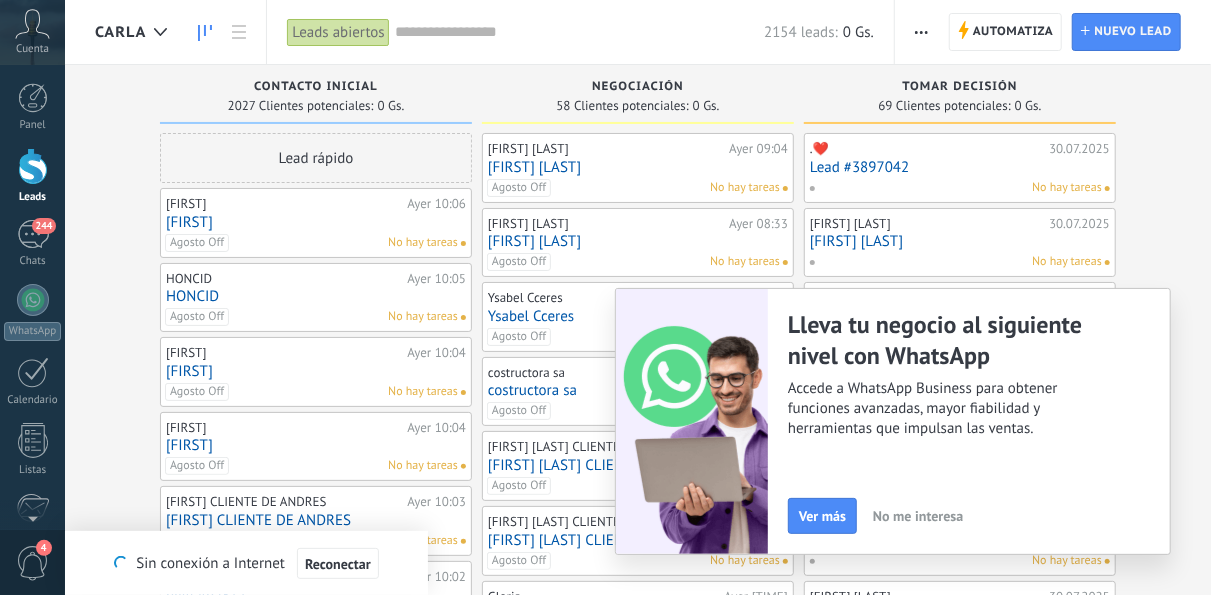 click on "No me interesa" at bounding box center [918, 516] 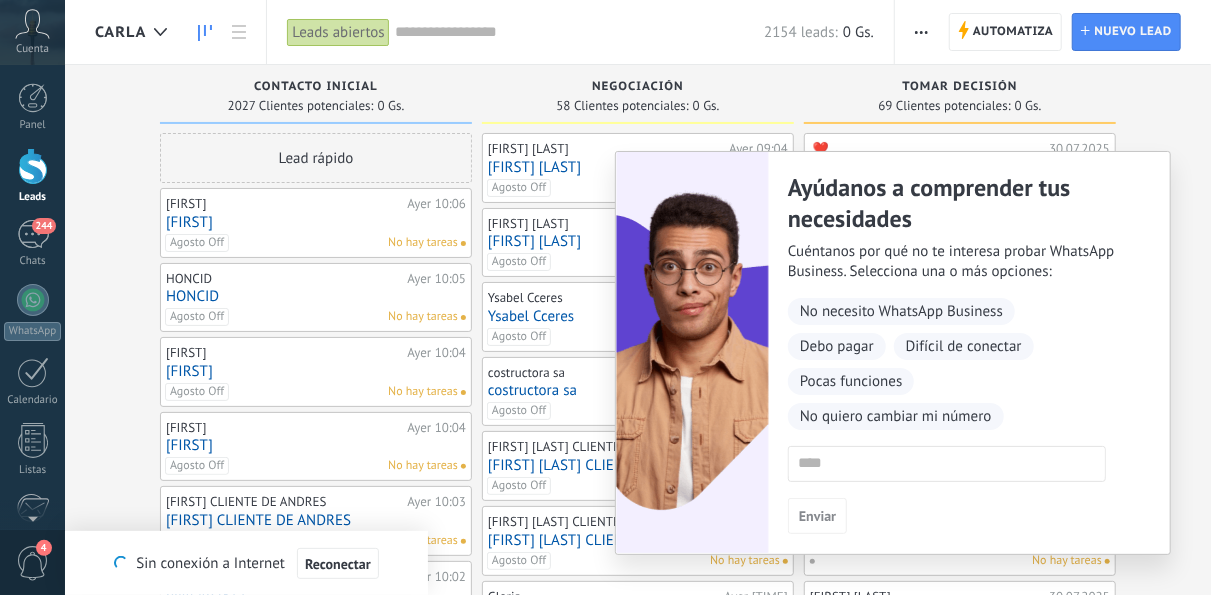 click on "Leads Entrantes Solicitudes: 0 0 0 0 0 0 0 0 0 Contacto inicial 2027  Clientes potenciales:  0 Gs. Lead rápido [FIRST] Ayer [TIME] [FIRST] Agosto Off No hay tareas HONCID Ayer [TIME] HONCID Agosto Off No hay tareas Nacha Ayer [TIME] Nacha Agosto Off No hay tareas Saul Ayer [TIME] Saul Agosto Off No hay tareas Fabi CLIENTE DE ANDRES Ayer [TIME] Fabi CLIENTE DE ANDRES Agosto Off No hay tareas hvillalba312 Ayer [TIME] hvillalba312 Agosto Off No hay tareas Mabel Medina Ayer [TIME] Mabel Medina Agosto Off No hay tareas Patricia Pineda Ayer [TIME] Patricia Pineda Agosto Off No hay tareas Teresa Ayer [TIME] Teresa Agosto Off No hay tareas Joe CLIENTE DE ANDRES Ayer [TIME] Joe CLIENTE DE ANDRES Agosto Off No hay tareas Agripina  CLIENTE DE ANDRES Ayer [TIME] Agripina  CLIENTE DE ANDRES Agosto Off No hay tareas Yor CLIENTE DE ANDRES Ayer [TIME] Yor CLIENTE DE ANDRES Agosto Off No hay tareas rodrix duartx Ayer [TIME] rodrix duartx Agosto Off No hay tareas Celeste Arguello  CLIENTE DE ANDRES Ayer [TIME] Agosto Off No hay tareas" at bounding box center [653, 870] 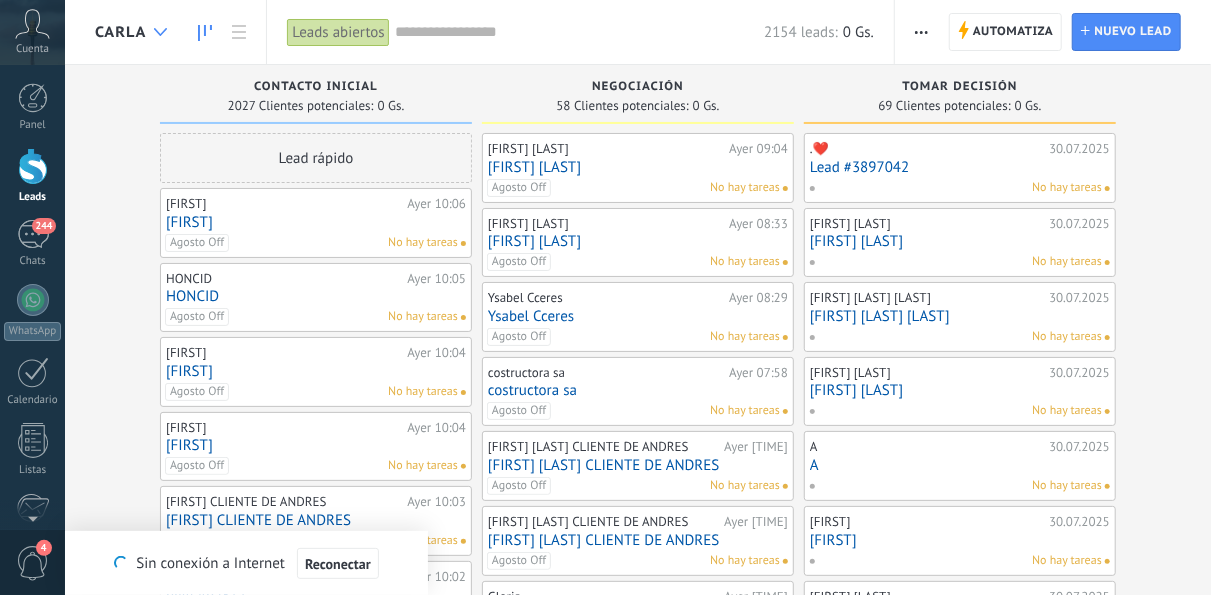 click at bounding box center (160, 32) 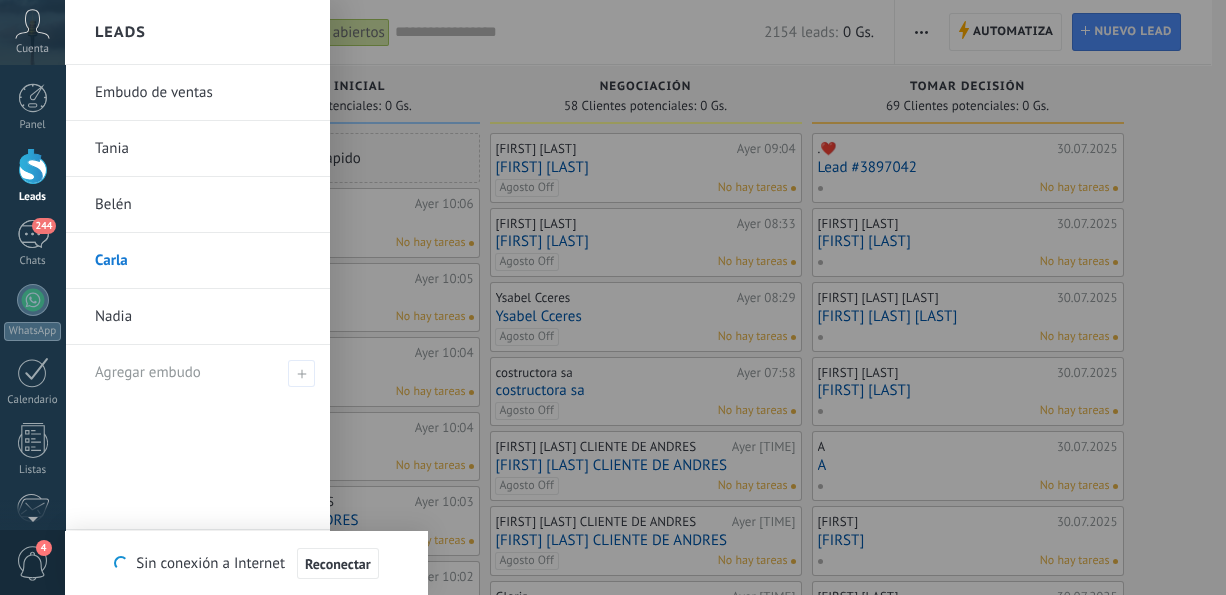 click on "Embudo de ventas" at bounding box center (202, 93) 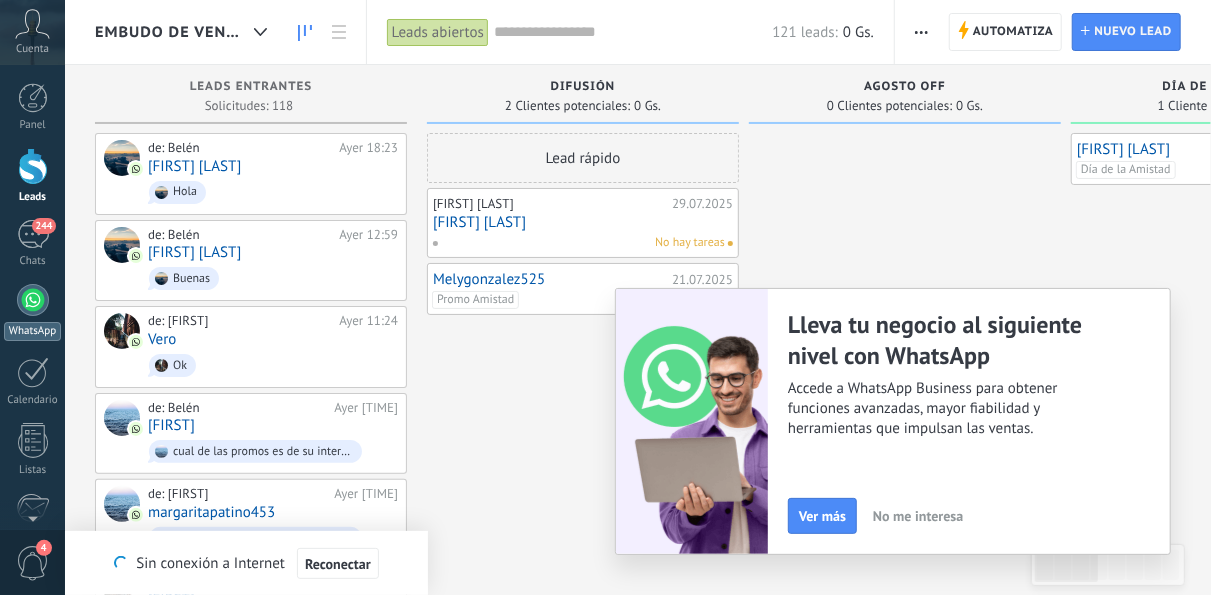 click on "WhatsApp" at bounding box center (32, 331) 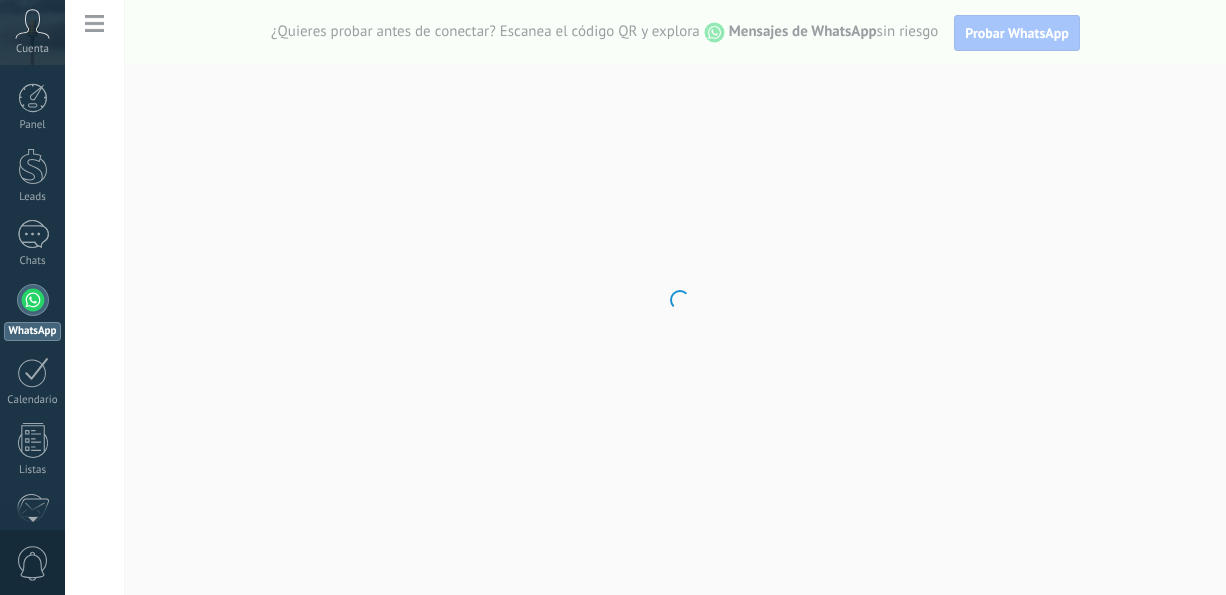 scroll, scrollTop: 0, scrollLeft: 0, axis: both 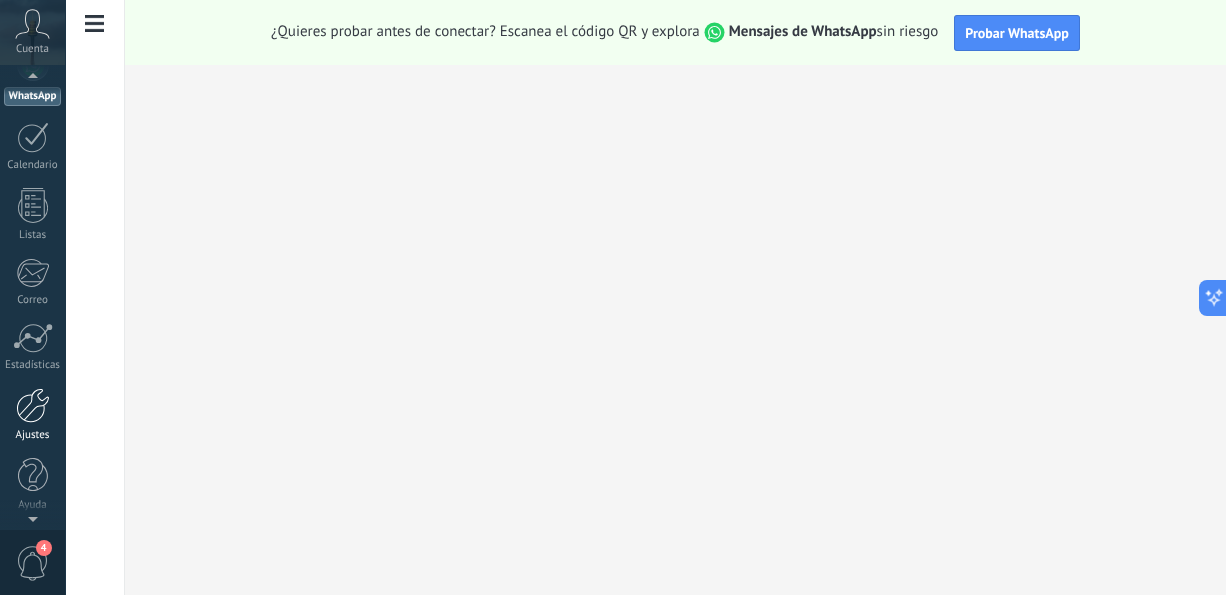 click at bounding box center [33, 405] 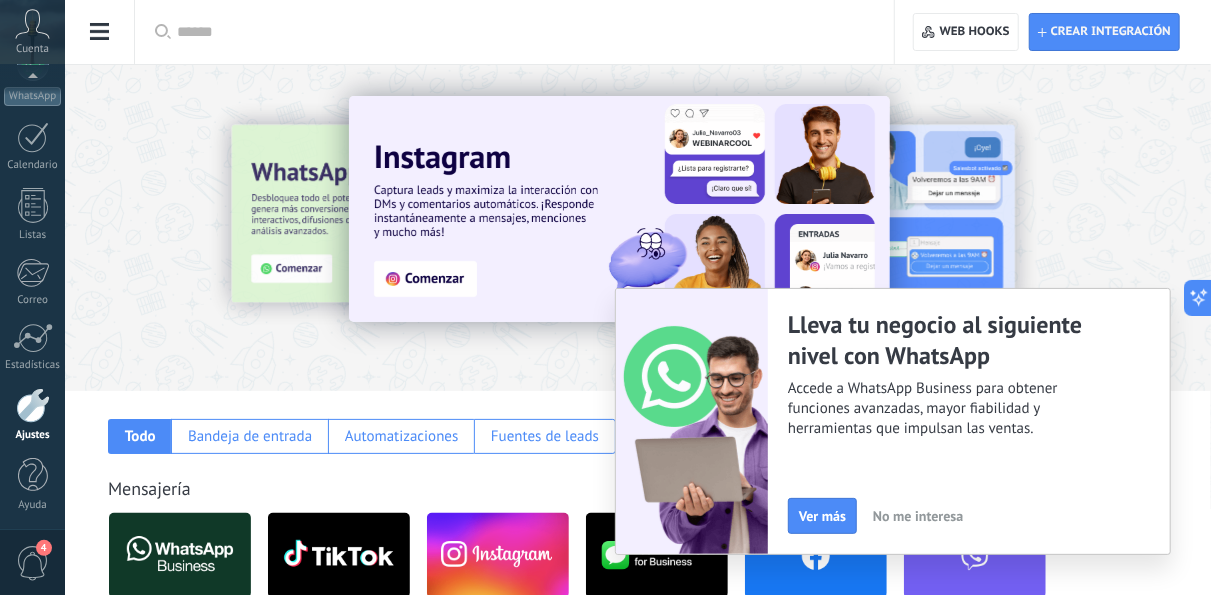 click at bounding box center [148, 227] 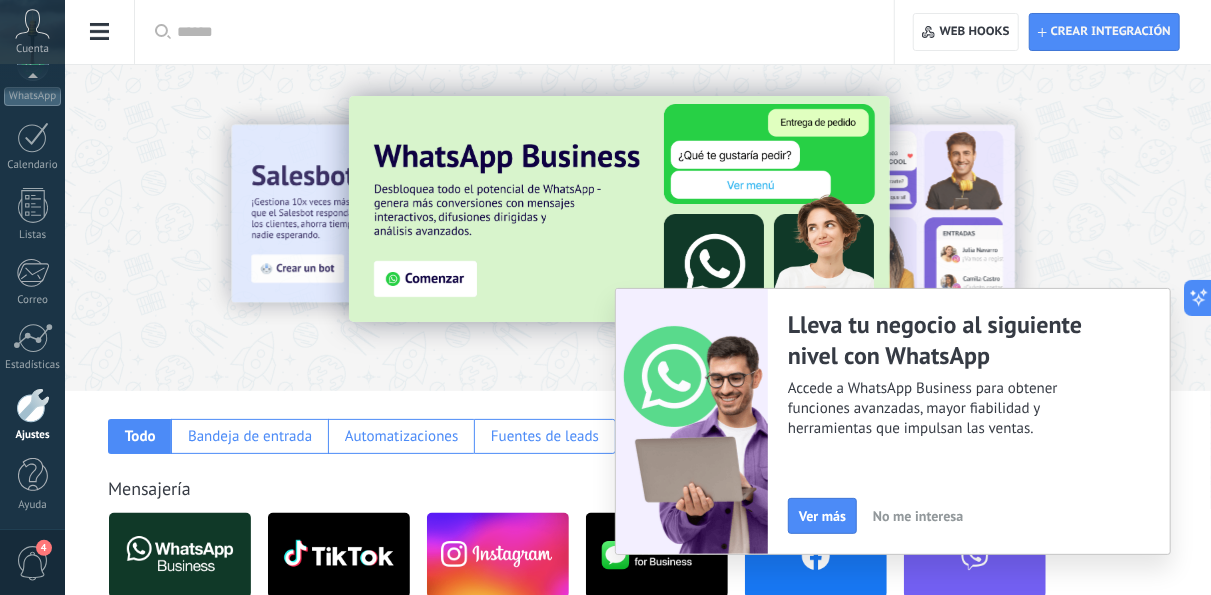 click at bounding box center [521, 32] 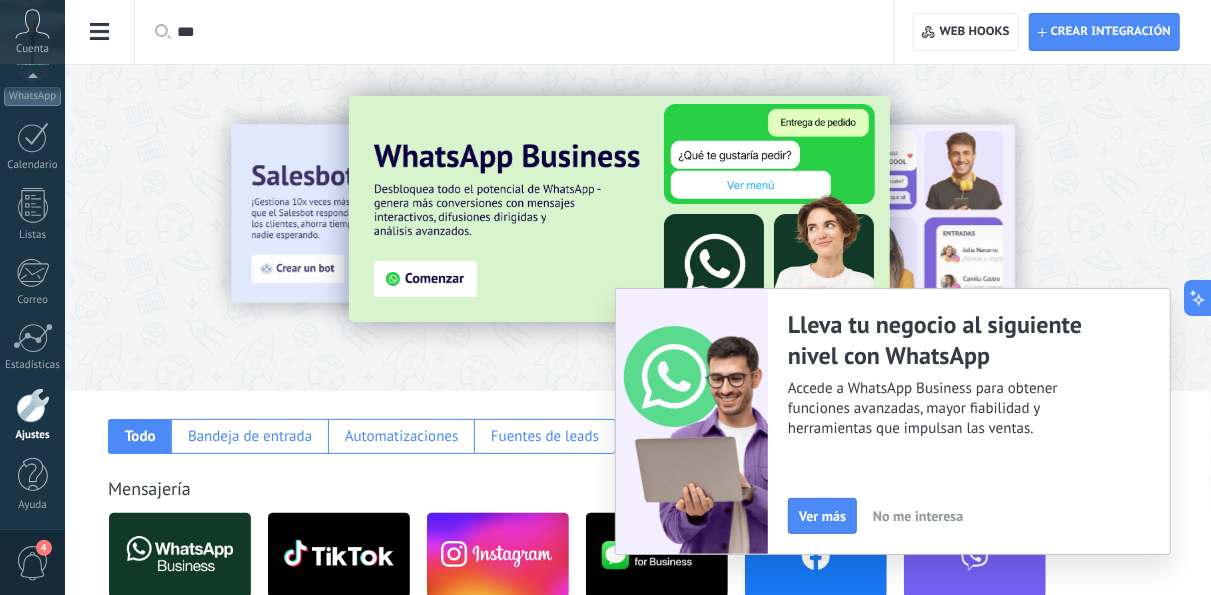 type on "***" 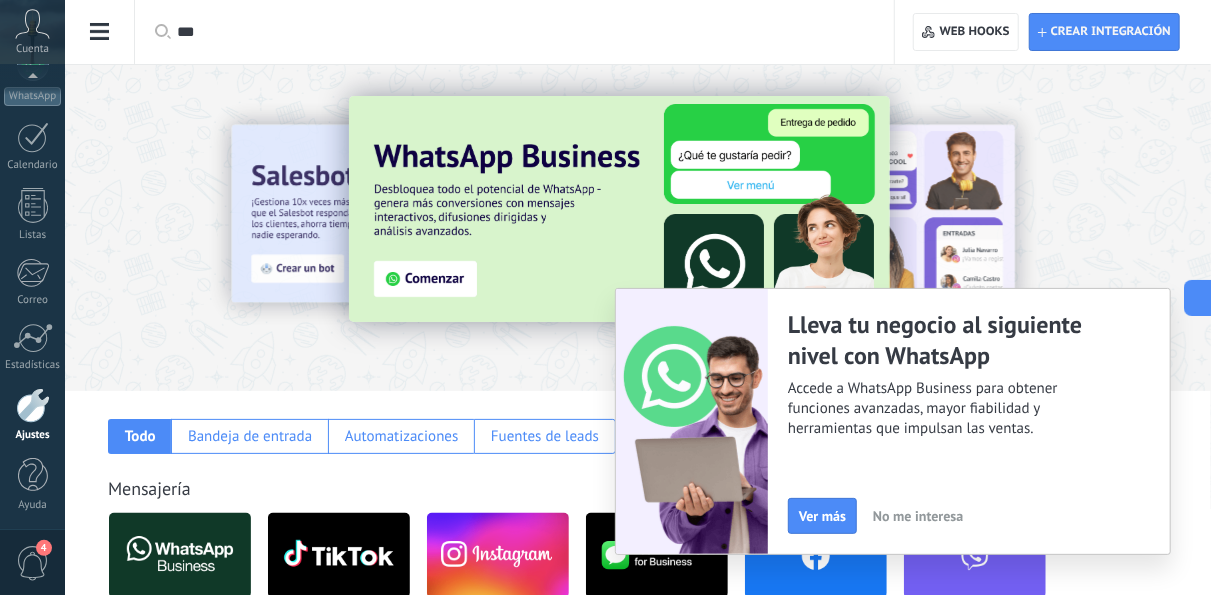 click 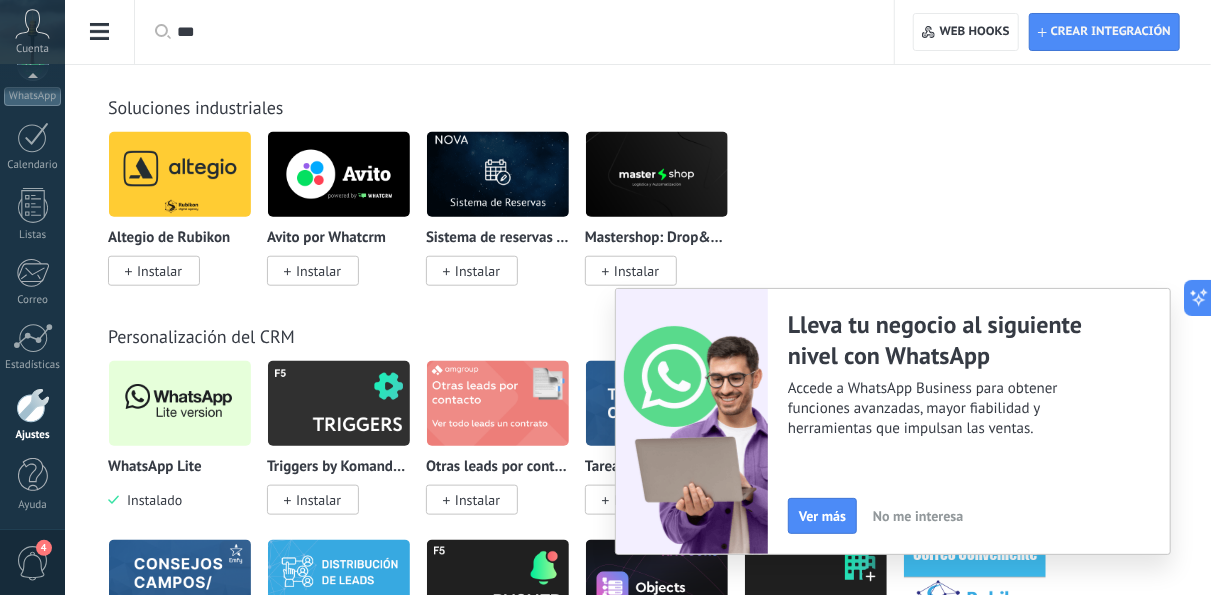 scroll, scrollTop: 4640, scrollLeft: 0, axis: vertical 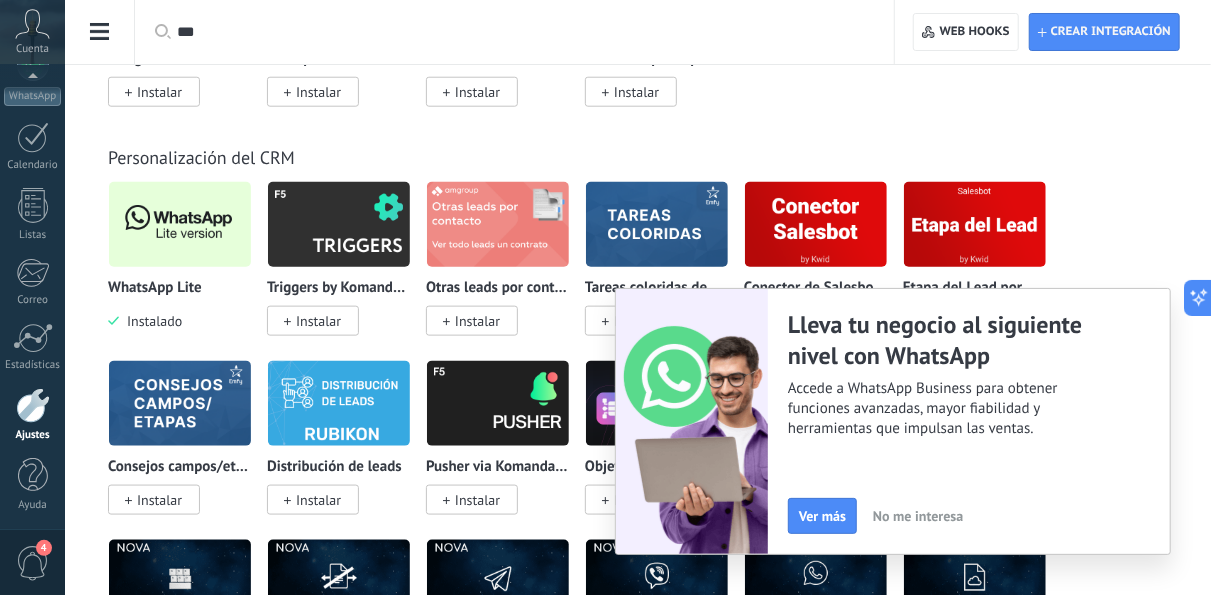 click at bounding box center [180, 224] 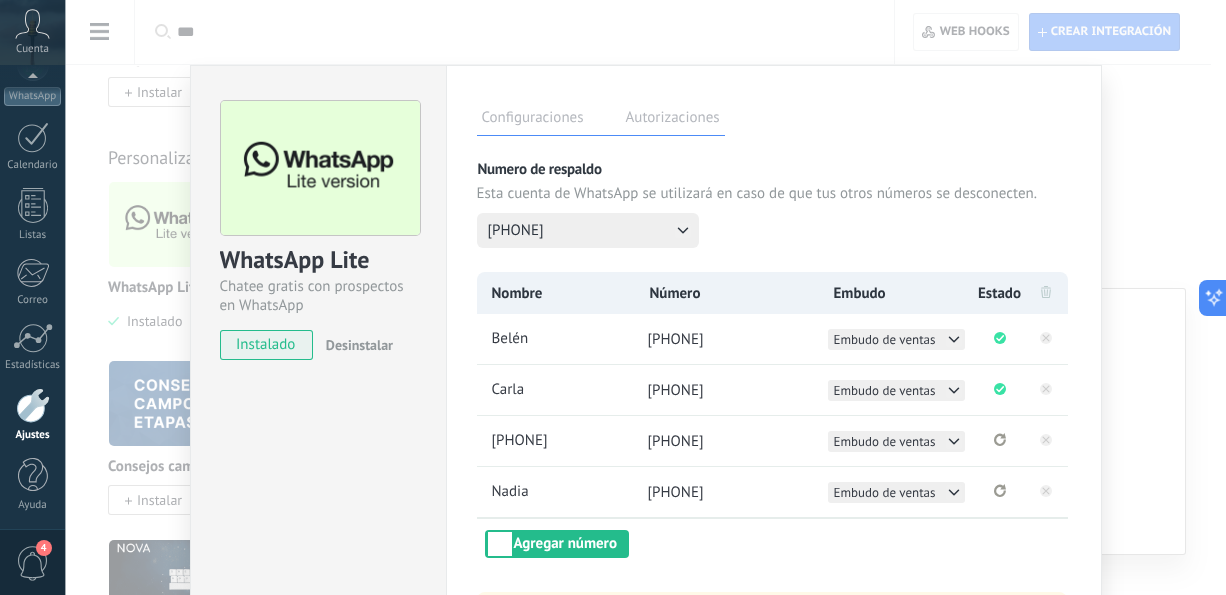 click on "WhatsApp Lite Chatee gratis con prospectos en WhatsApp instalado Desinstalar Configuraciones Autorizaciones Esta pestaña registra a los usuarios que han concedido acceso a las integración a esta cuenta. Si deseas remover la posibilidad que un usuario pueda enviar solicitudes a la cuenta en nombre de esta integración, puedes revocar el acceso. Si el acceso a todos los usuarios es revocado, la integración dejará de funcionar. Esta aplicacion está instalada, pero nadie le ha dado acceso aun. Más de 2 mil millones de personas utilizan activamente WhatsApp para conectarse con amigos, familiares y empresas. Esta integración agrega el chat más popular a tu arsenal de comunicación: captura automáticamente leads desde los mensajes entrantes, comparte el acceso al chat con todo tu equipo y potencia todo con las herramientas integradas de Kommo, como el botón de compromiso y Salesbot. más _:  Guardar Numero de respaldo Esta cuenta de WhatsApp se utilizará en caso de que tus otros números se desconecten." at bounding box center [645, 297] 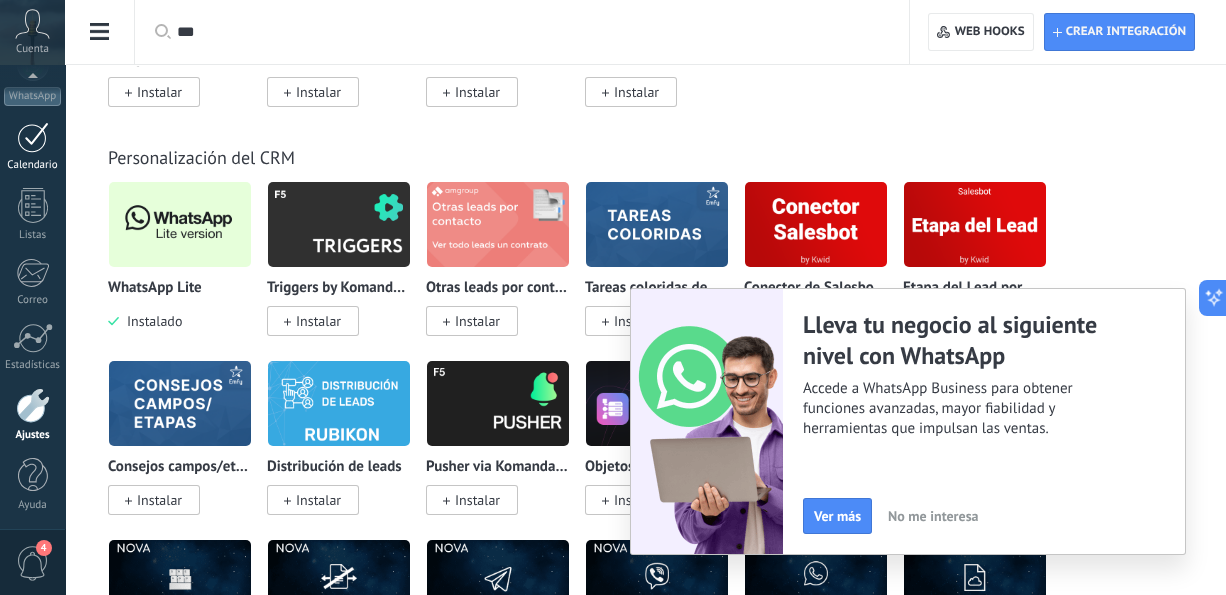 click at bounding box center [33, 137] 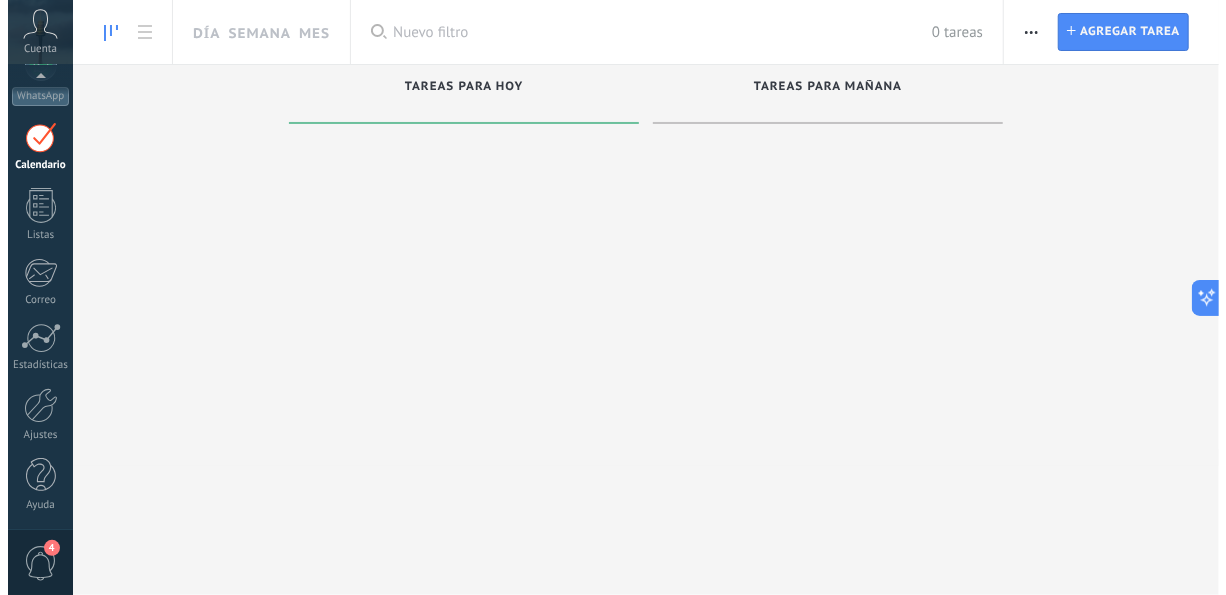 scroll, scrollTop: 0, scrollLeft: 0, axis: both 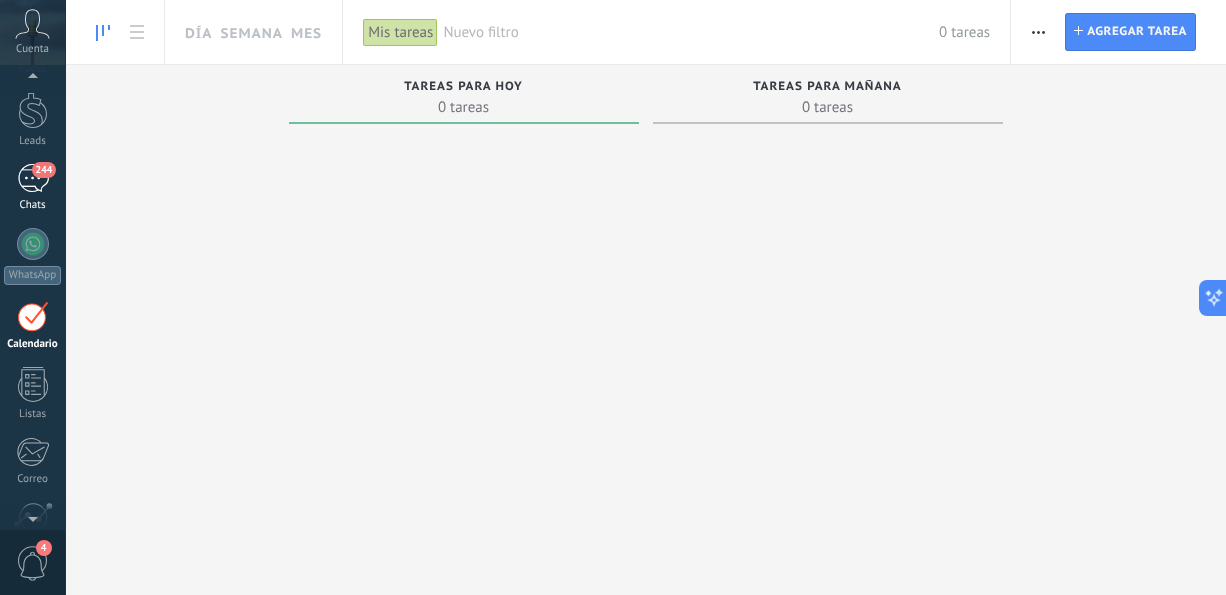 click on "244" at bounding box center (33, 178) 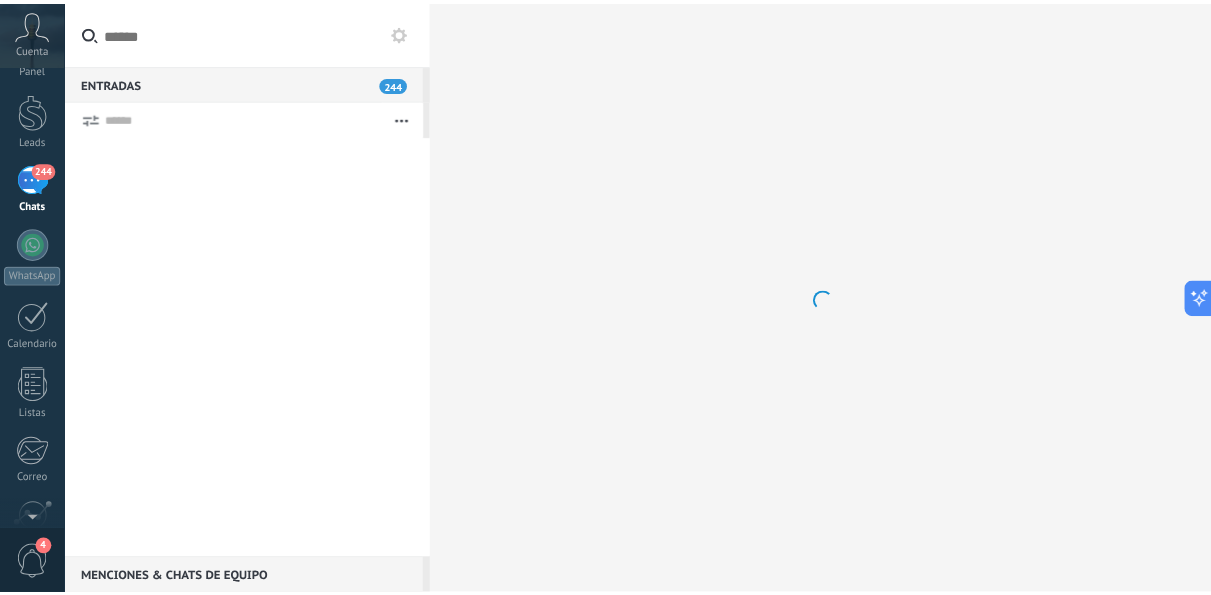 scroll, scrollTop: 0, scrollLeft: 0, axis: both 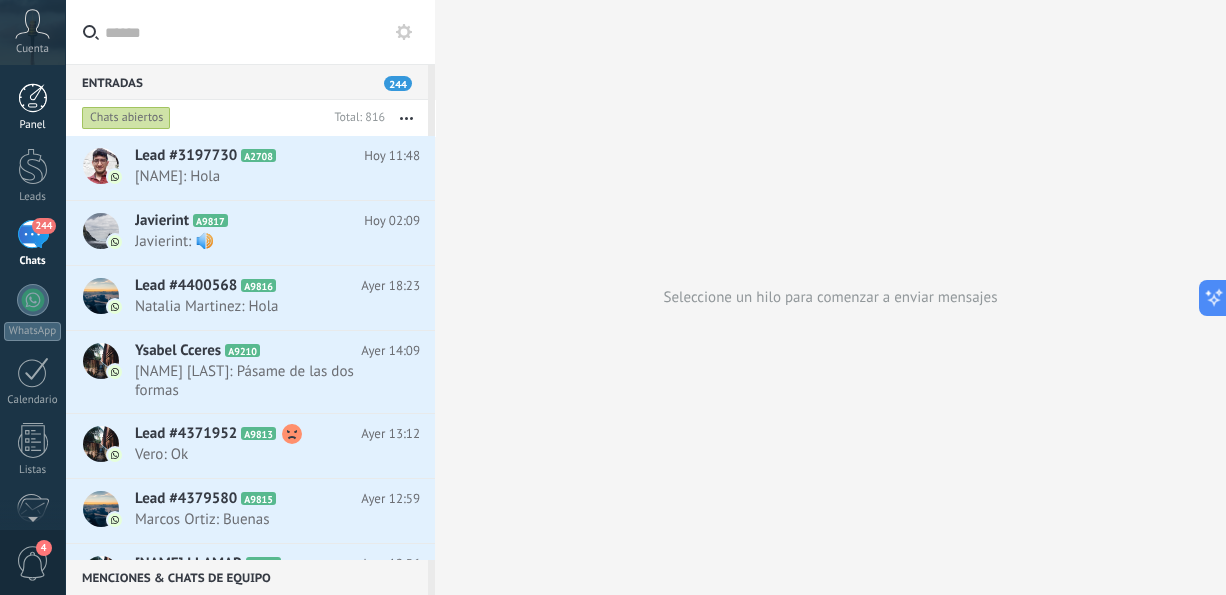 click at bounding box center [33, 98] 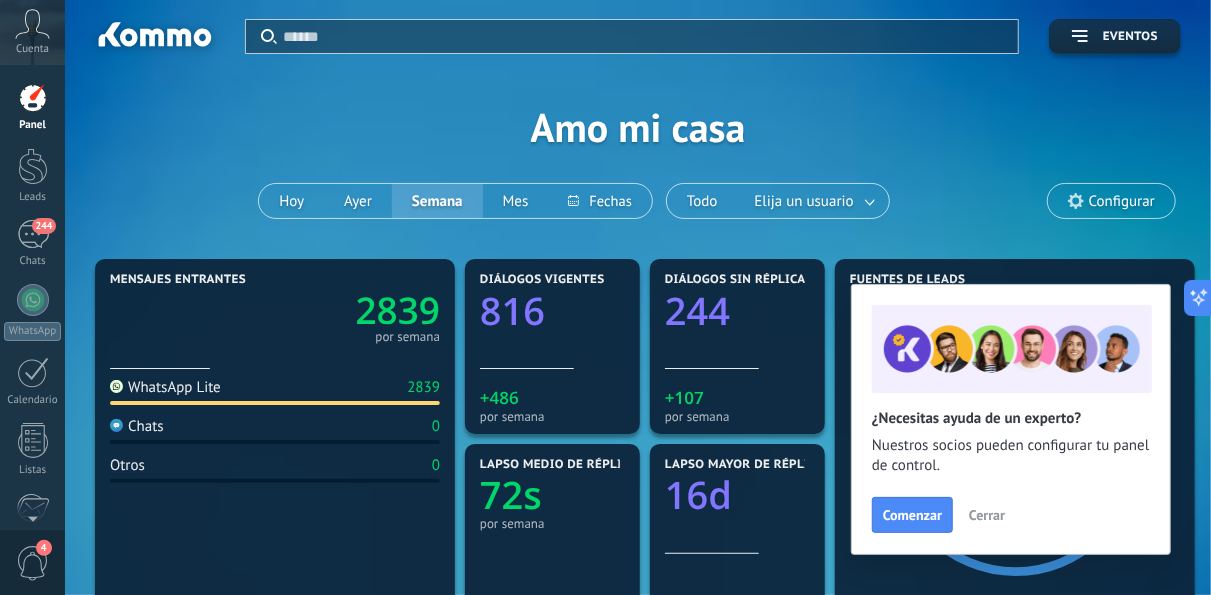 click at bounding box center (33, 98) 